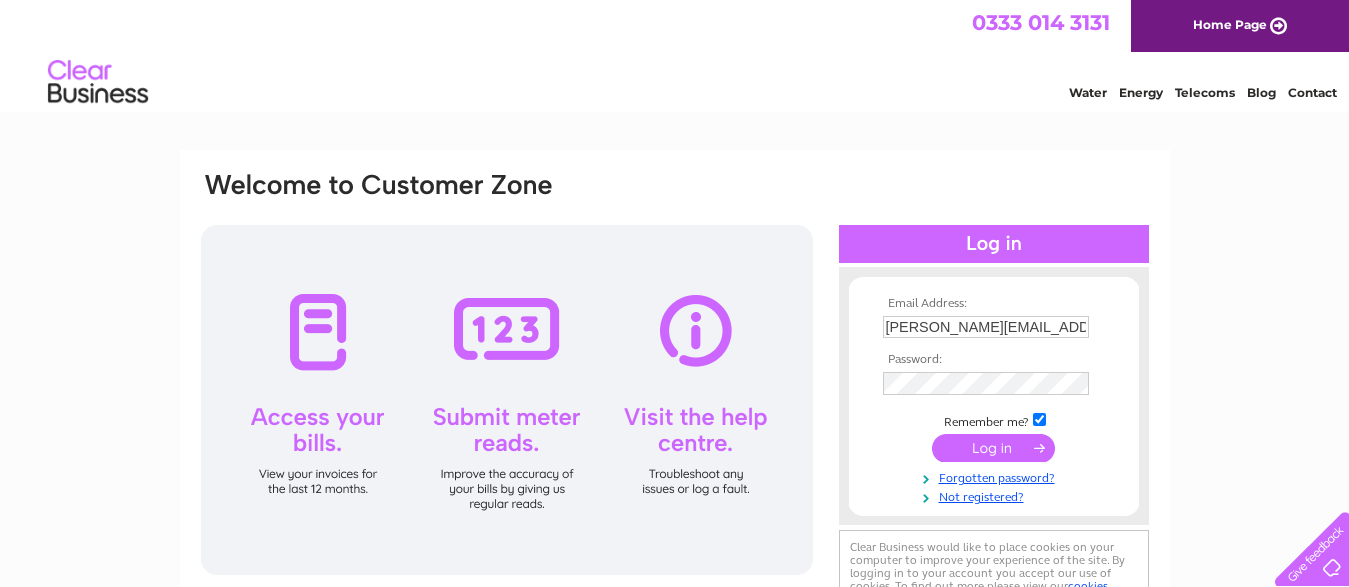 scroll, scrollTop: 0, scrollLeft: 0, axis: both 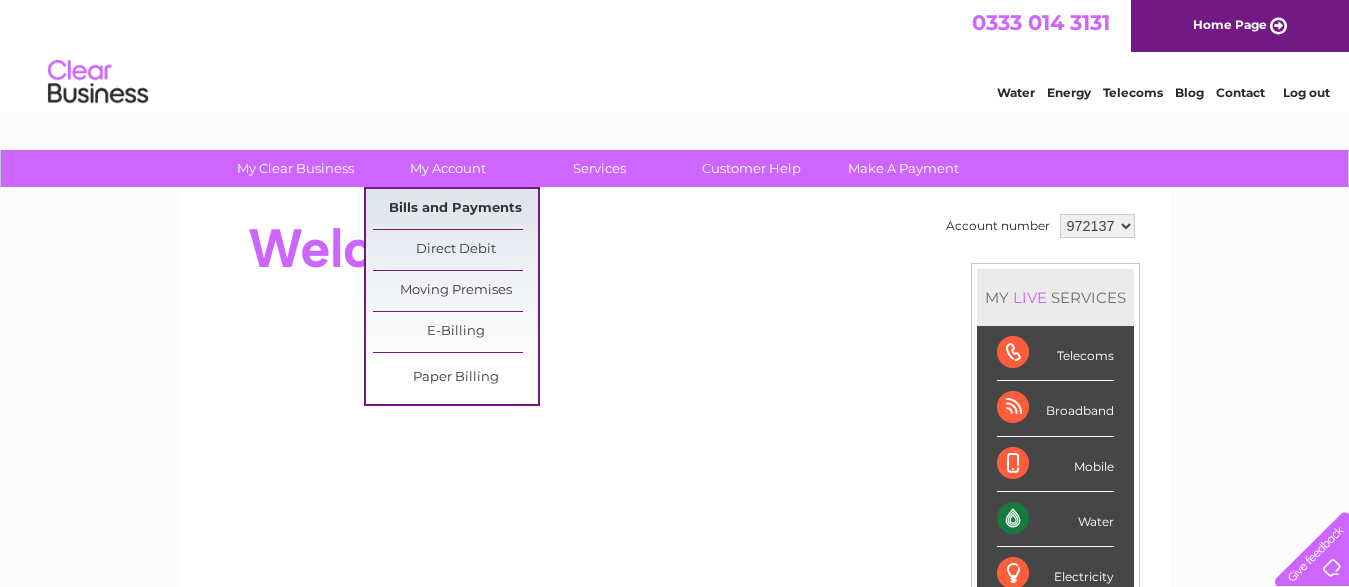 click on "Bills and Payments" at bounding box center (455, 209) 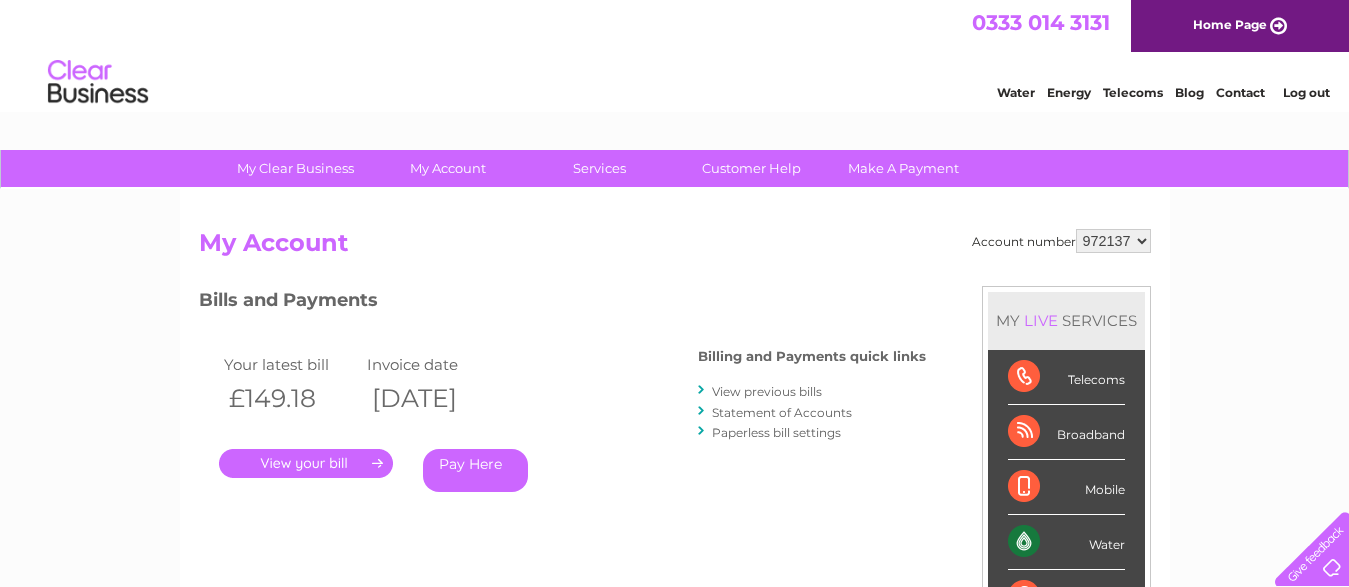 scroll, scrollTop: 0, scrollLeft: 0, axis: both 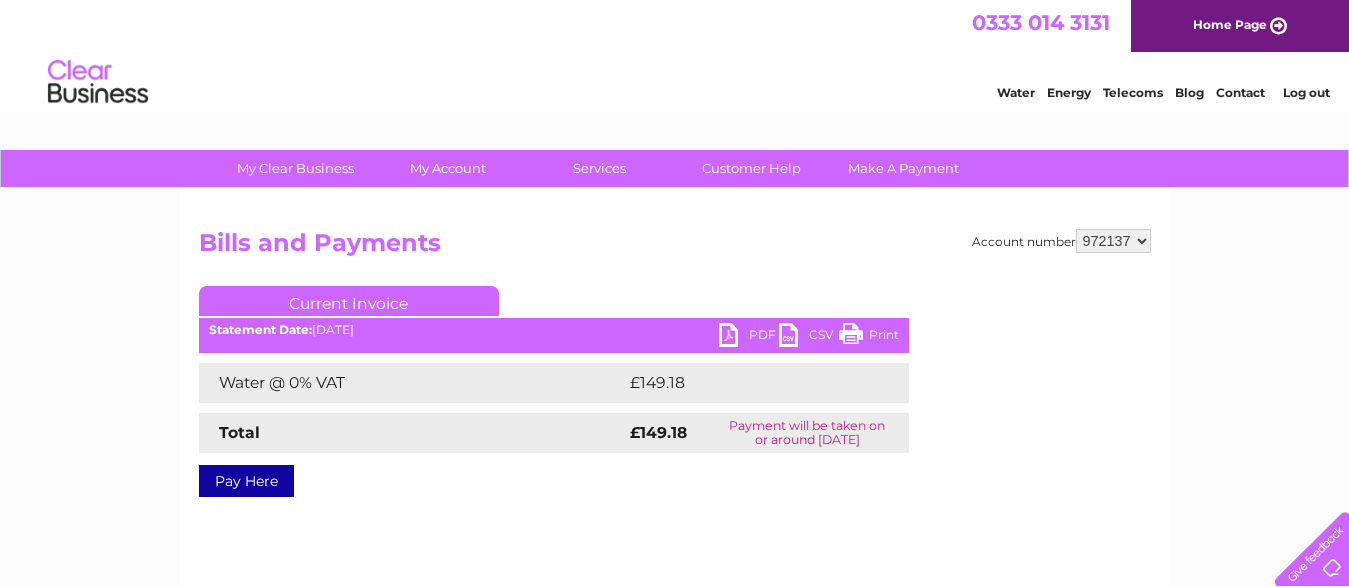 click on "PDF" at bounding box center (749, 337) 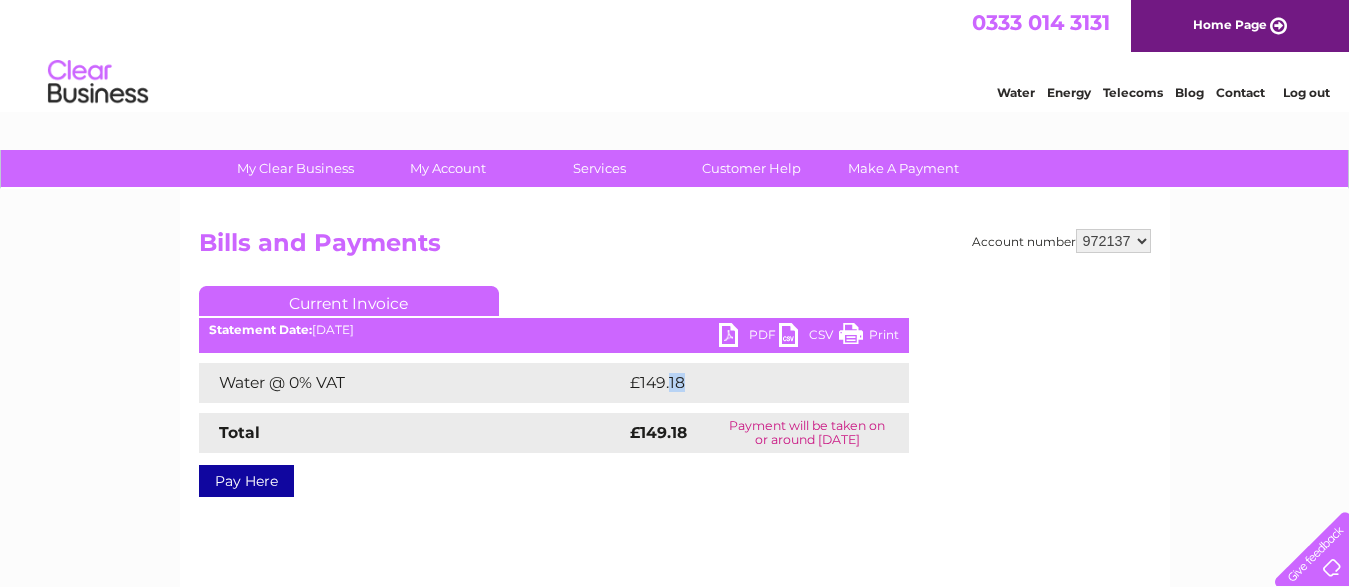 click on "£149.18" at bounding box center [748, 383] 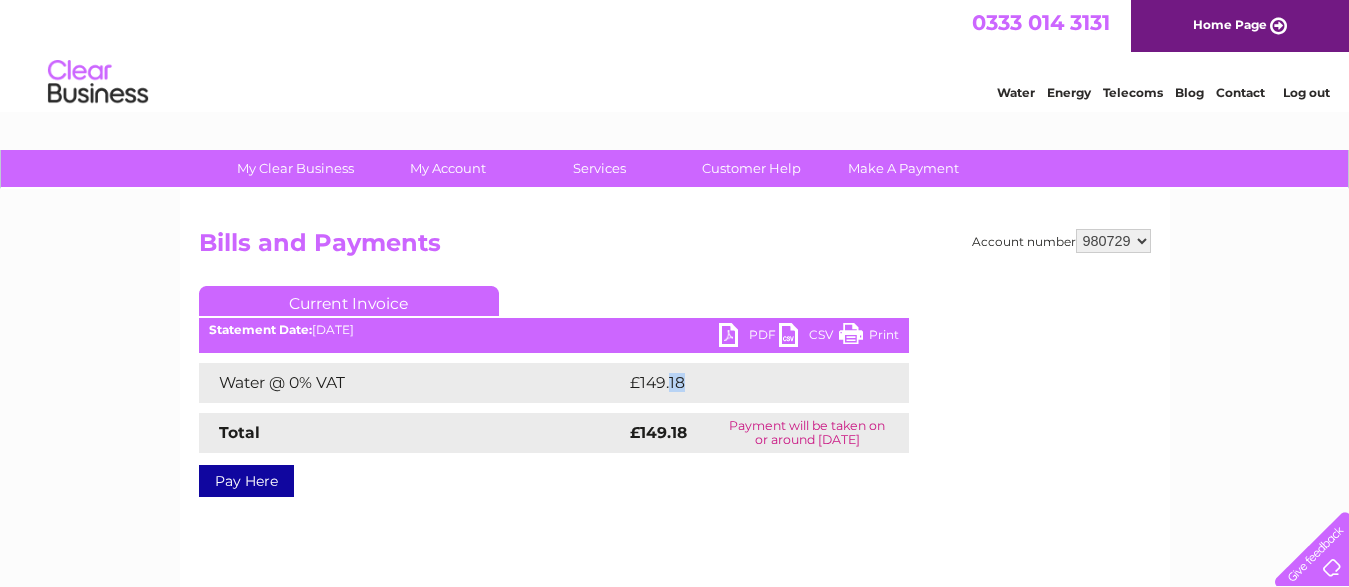 click on "980729" at bounding box center (0, 0) 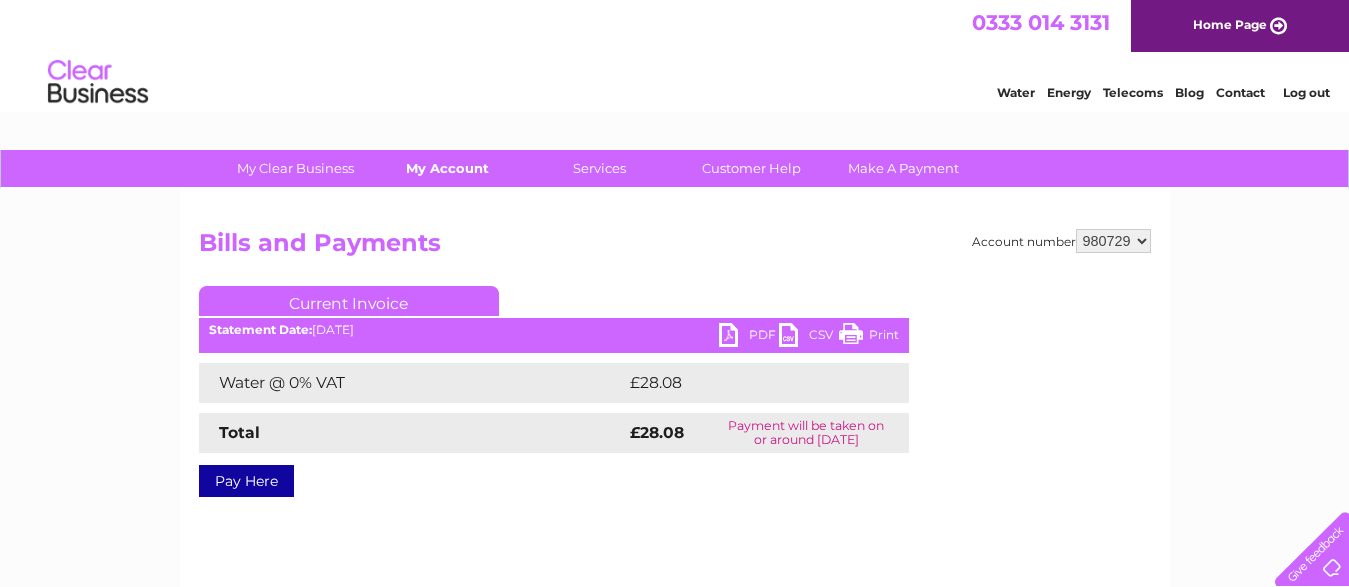 scroll, scrollTop: 0, scrollLeft: 0, axis: both 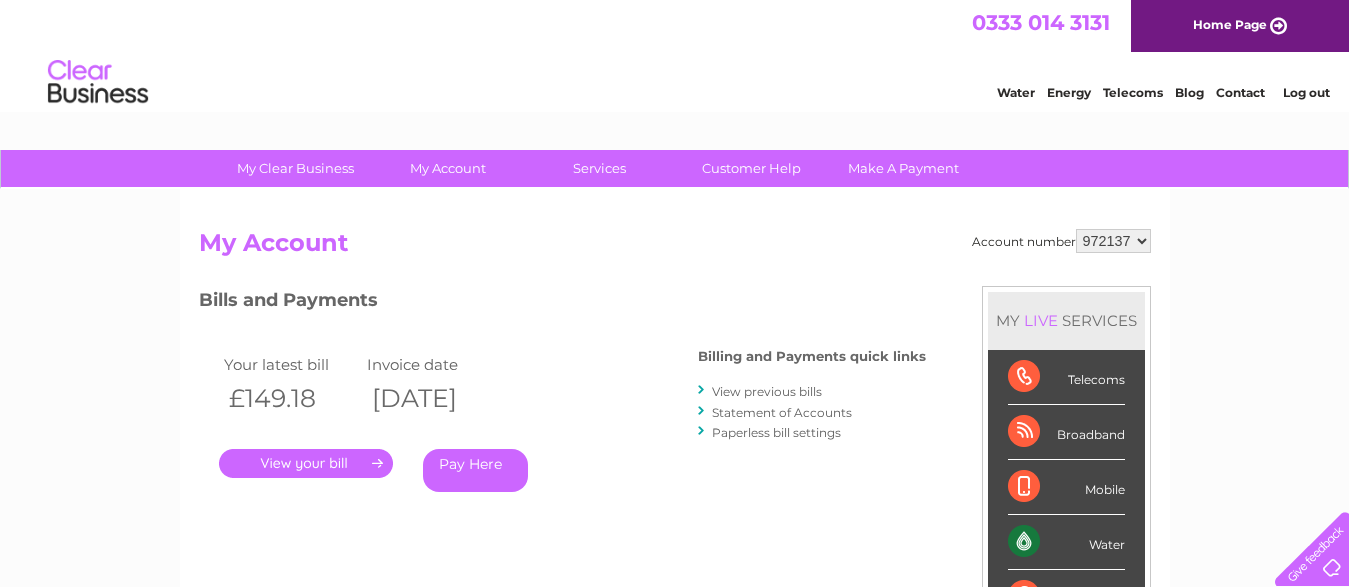 click on "972137
980729" at bounding box center (1113, 241) 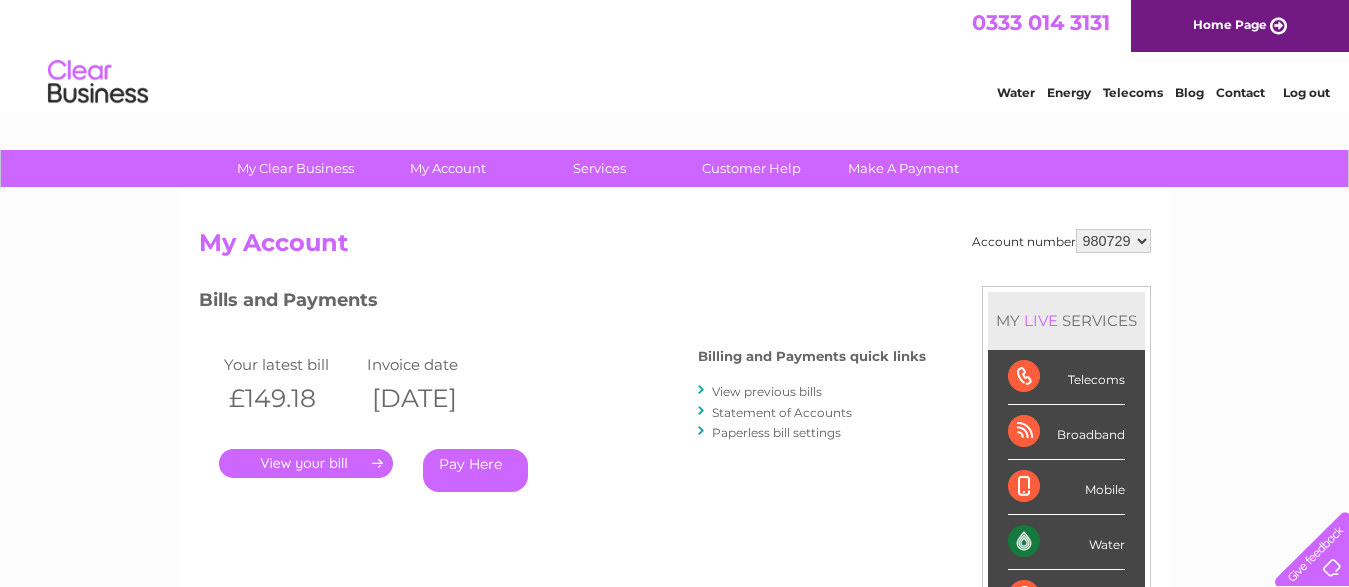 click on "980729" at bounding box center [0, 0] 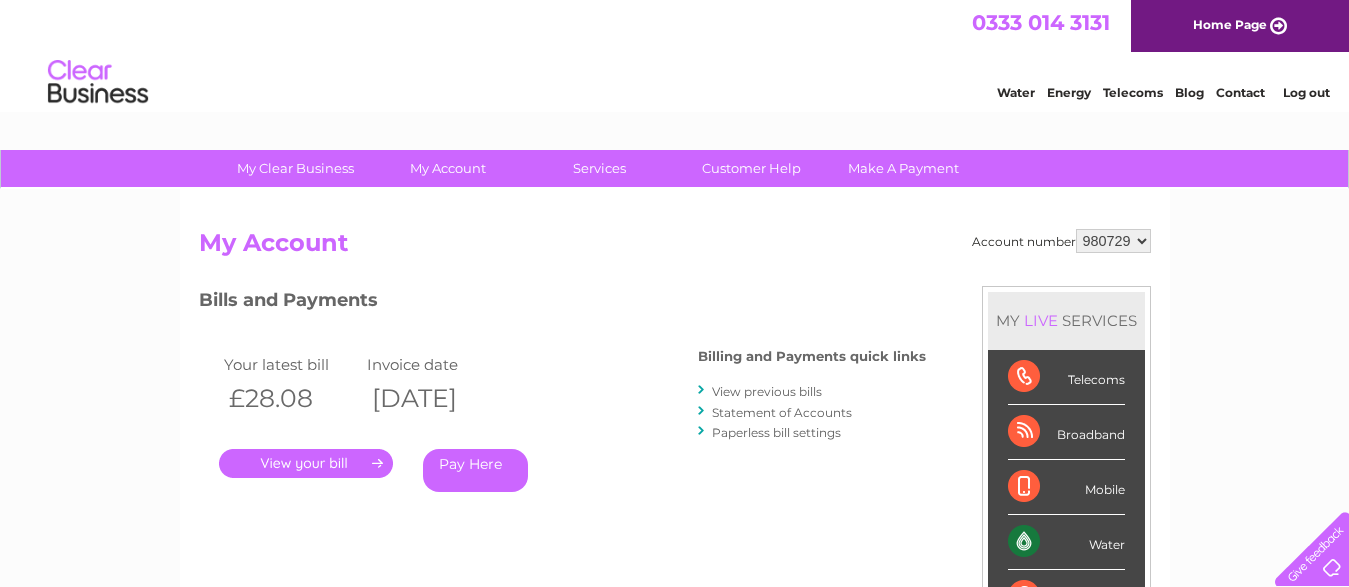 scroll, scrollTop: 0, scrollLeft: 0, axis: both 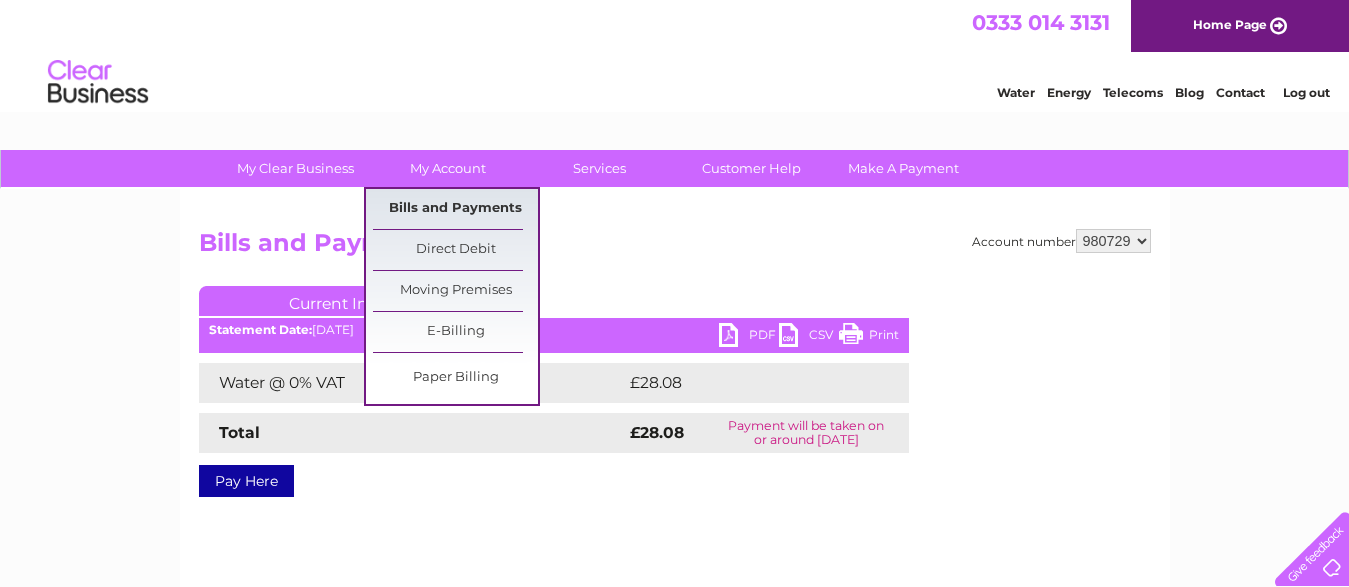 click on "Bills and Payments" at bounding box center (455, 209) 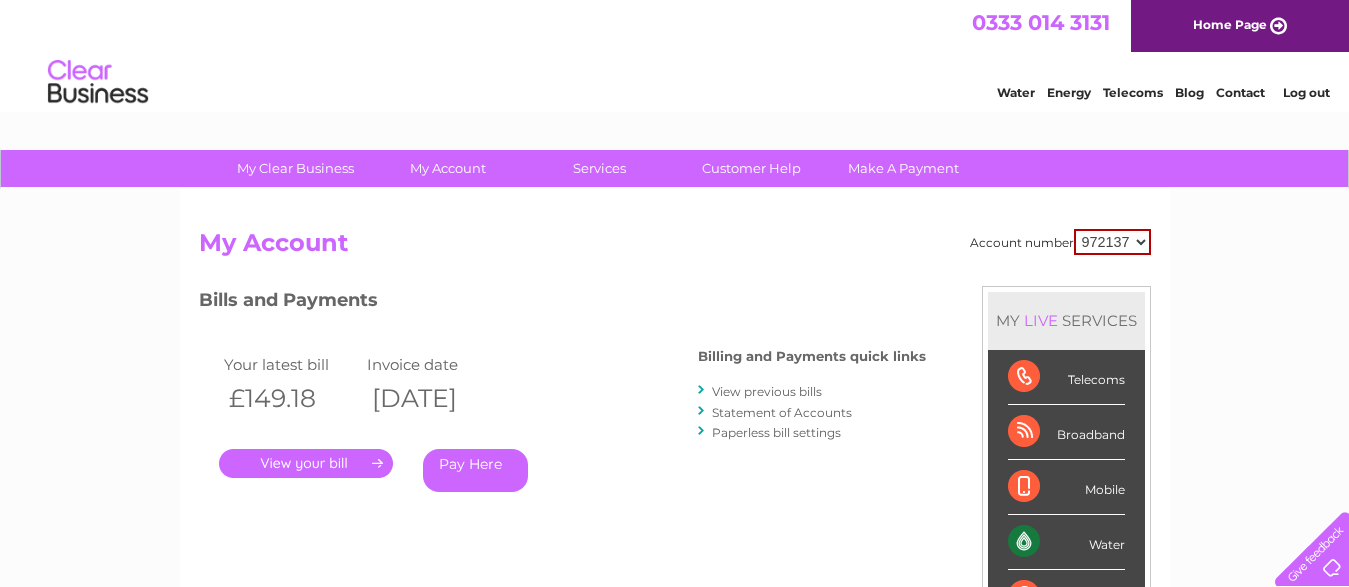 scroll, scrollTop: 0, scrollLeft: 0, axis: both 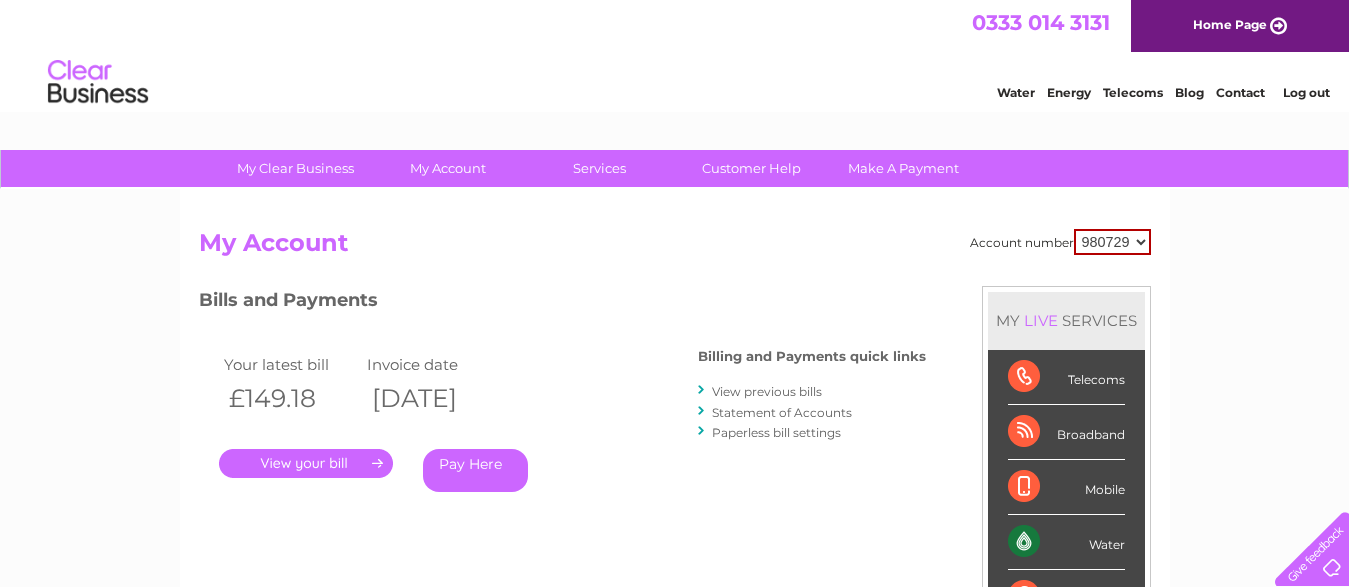 click on "980729" at bounding box center (0, 0) 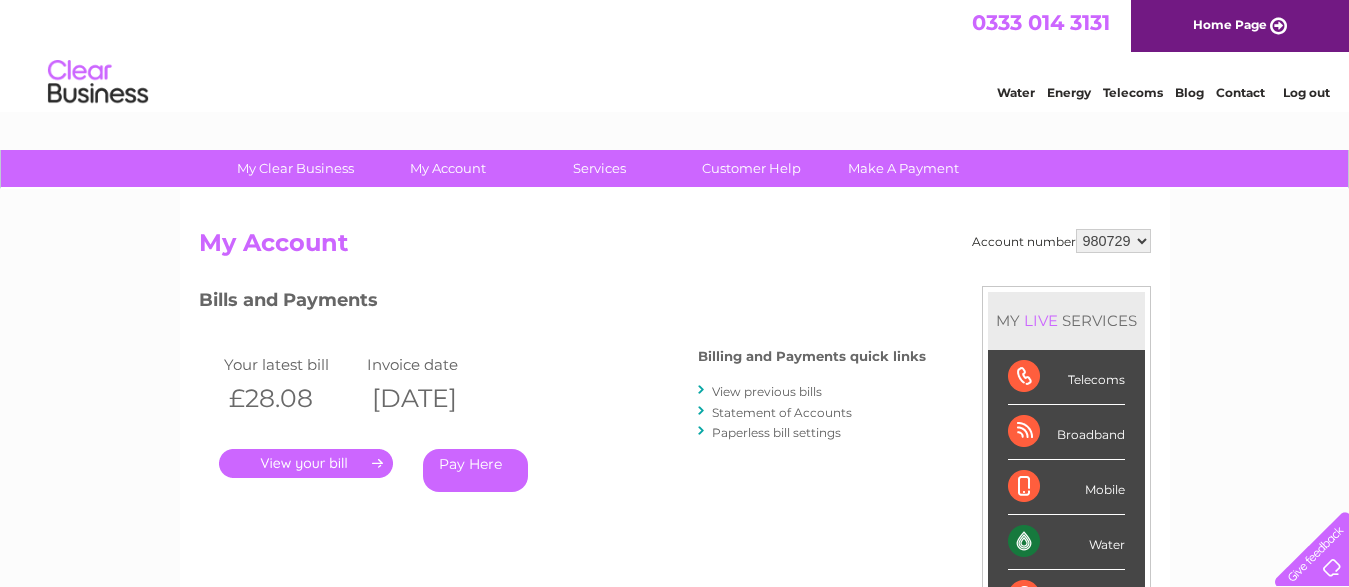 scroll, scrollTop: 0, scrollLeft: 0, axis: both 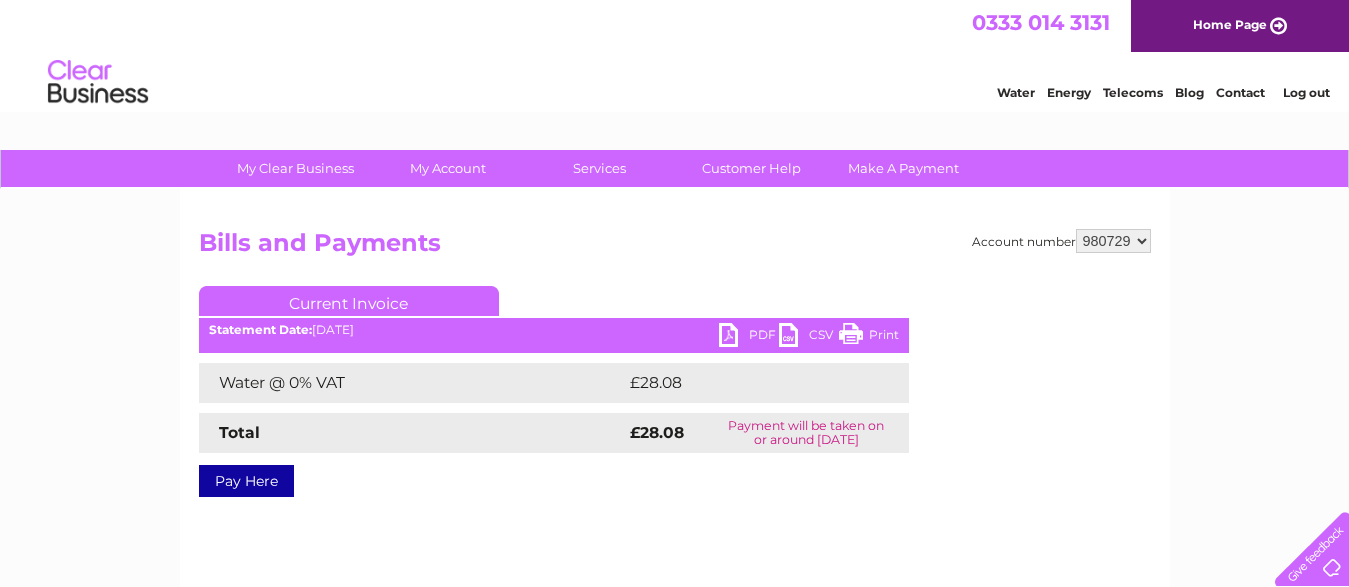 click on "PDF" at bounding box center [749, 337] 